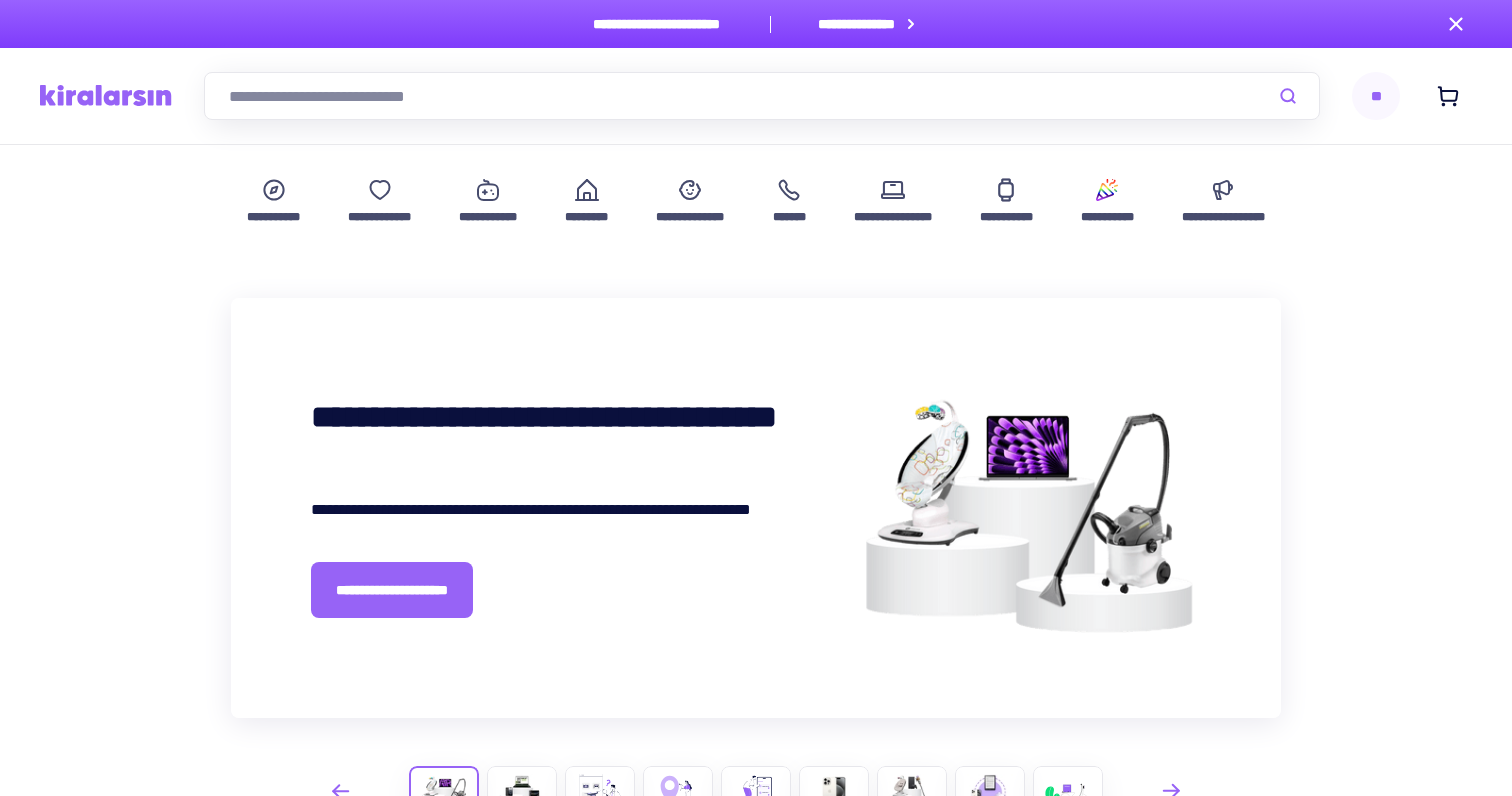 scroll, scrollTop: 0, scrollLeft: 0, axis: both 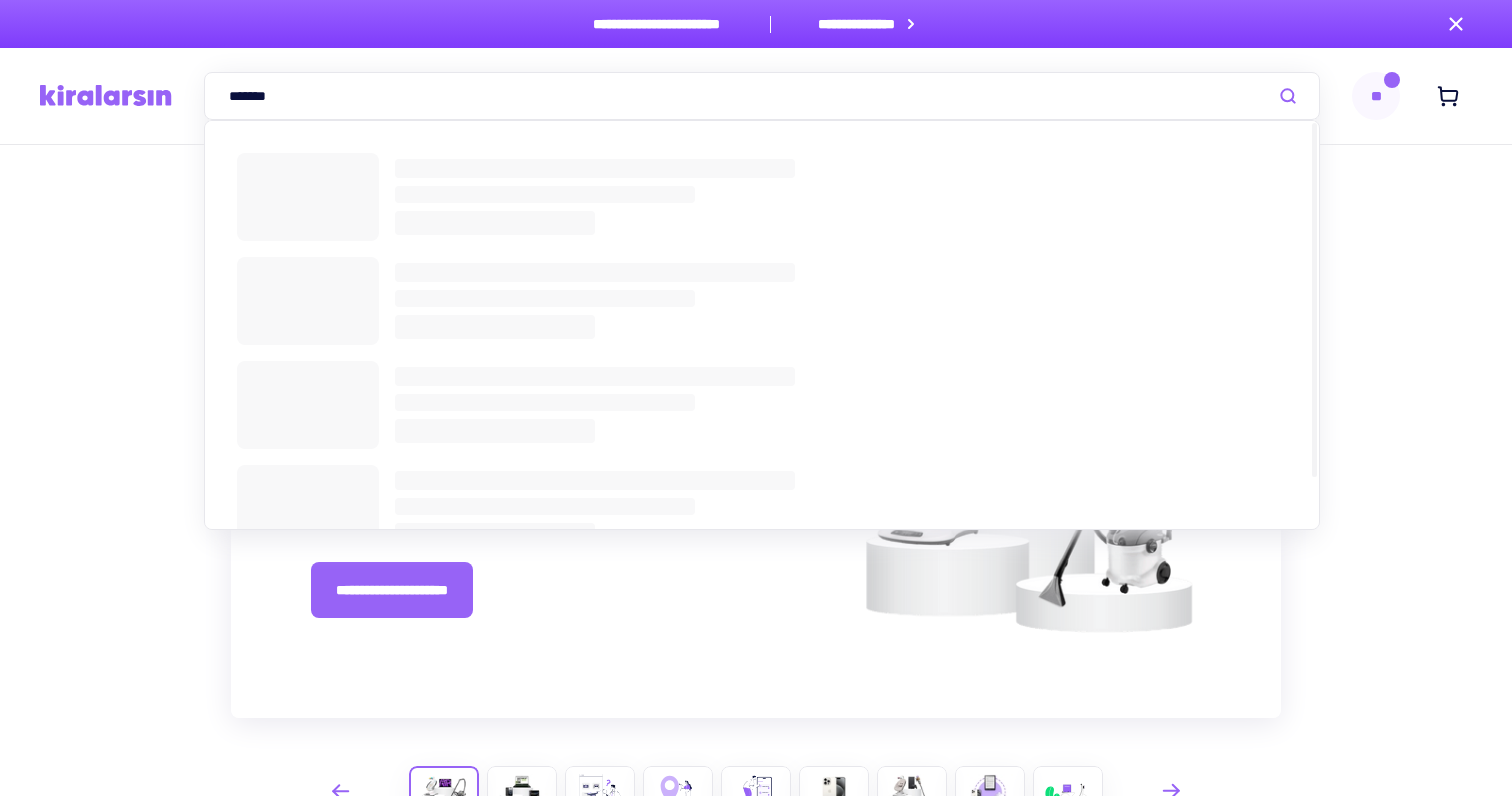 type on "*******" 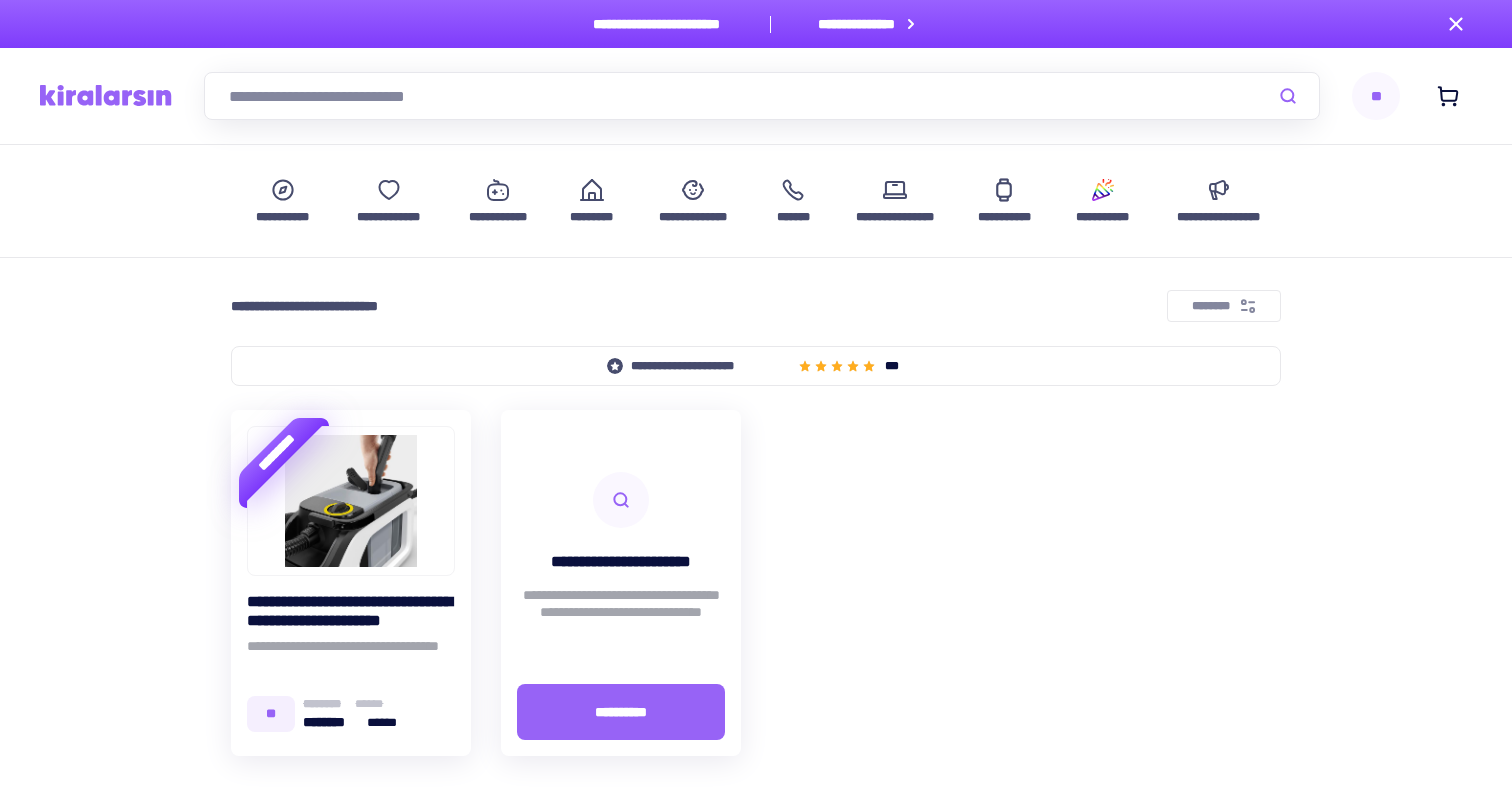 scroll, scrollTop: 0, scrollLeft: 0, axis: both 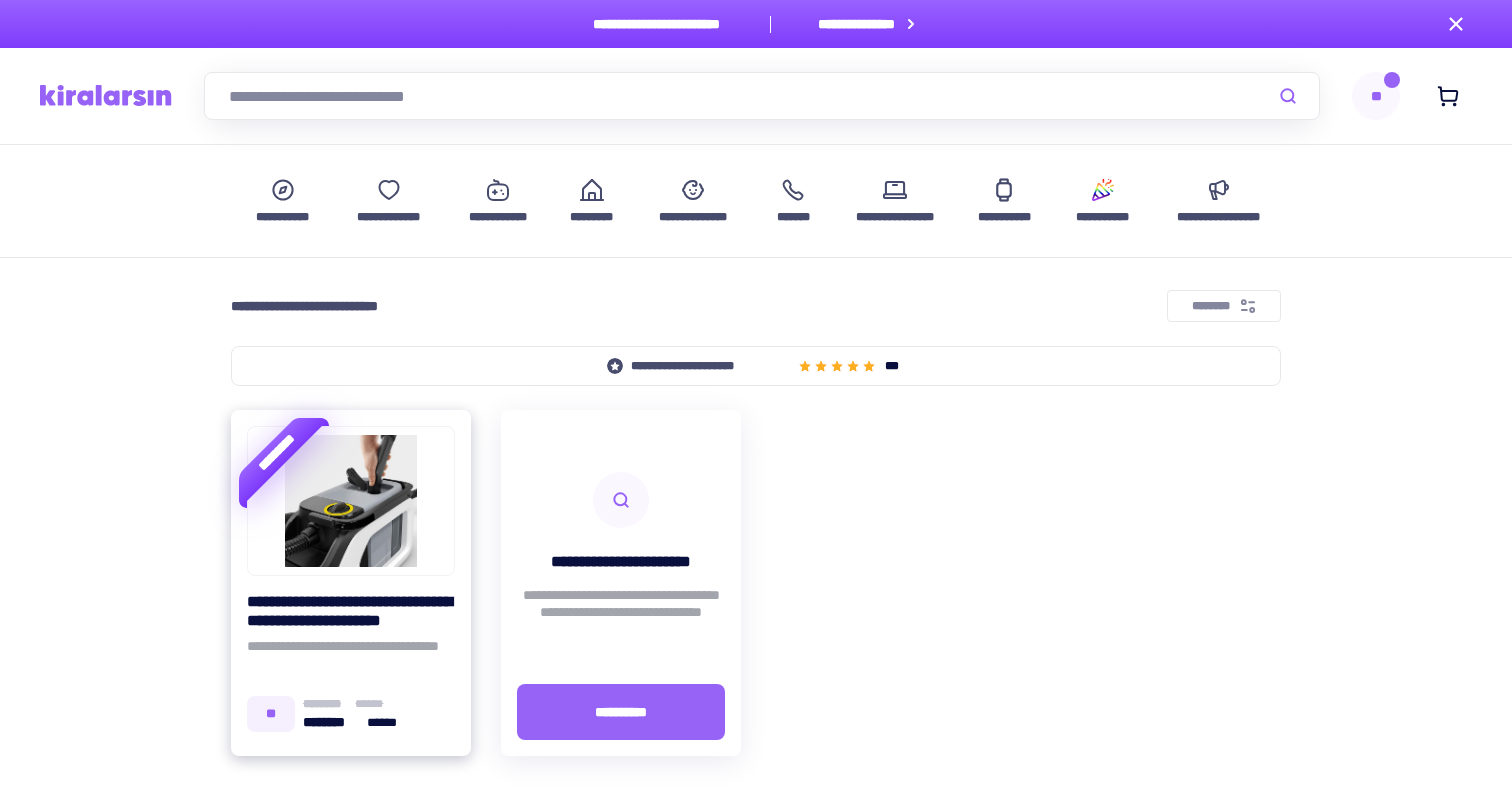 click at bounding box center (351, 501) 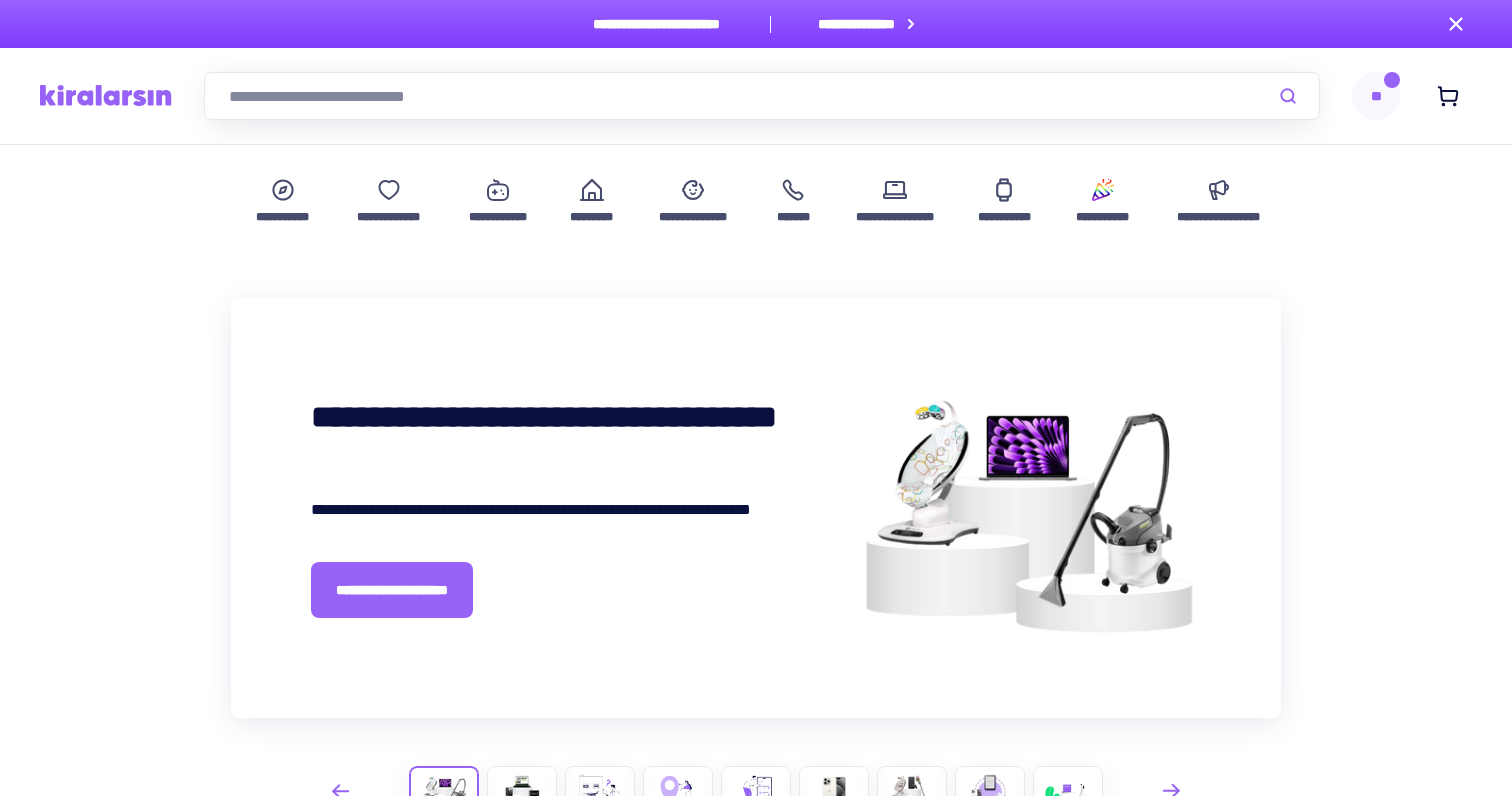 scroll, scrollTop: 0, scrollLeft: 0, axis: both 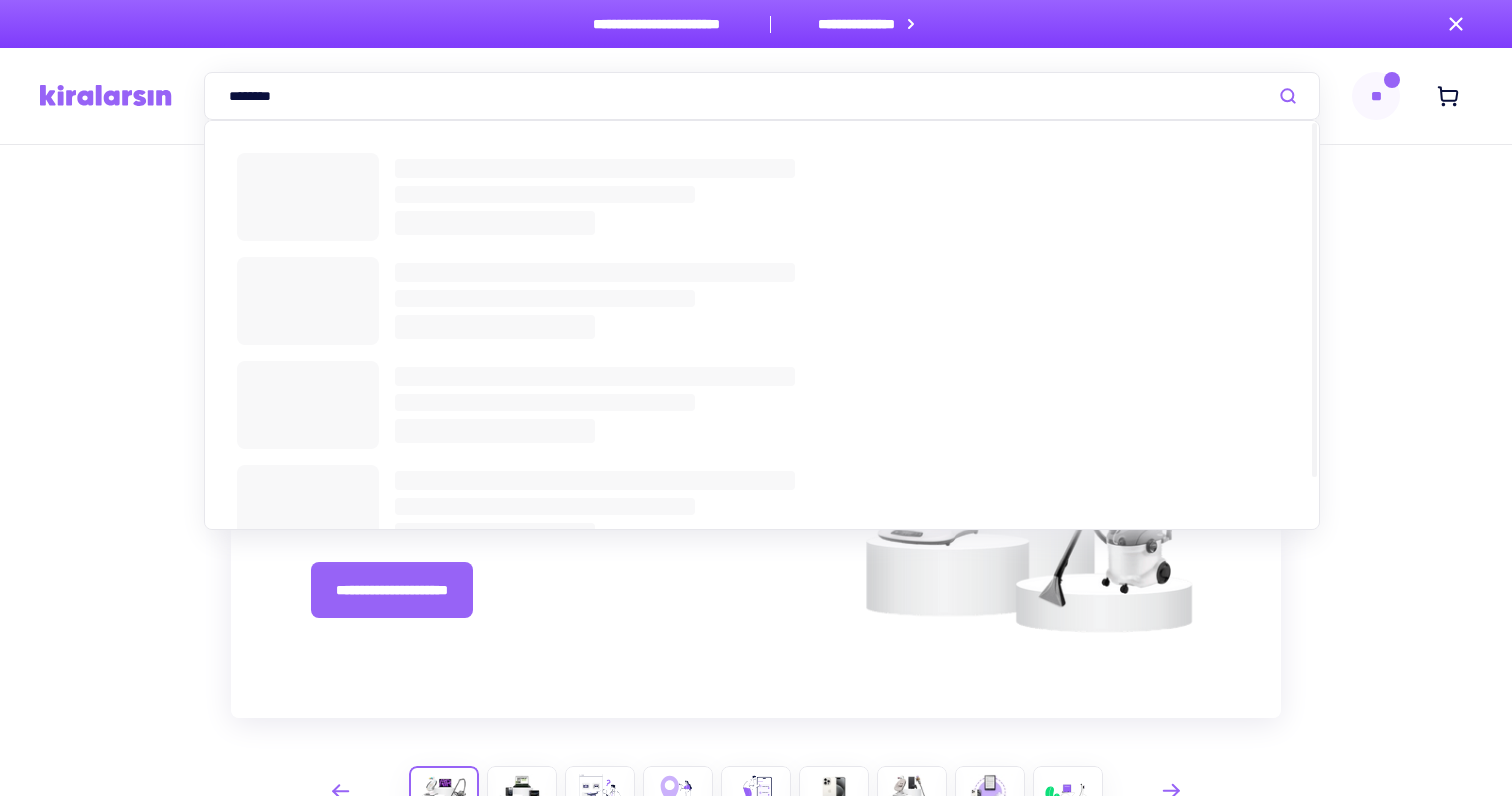 type on "********" 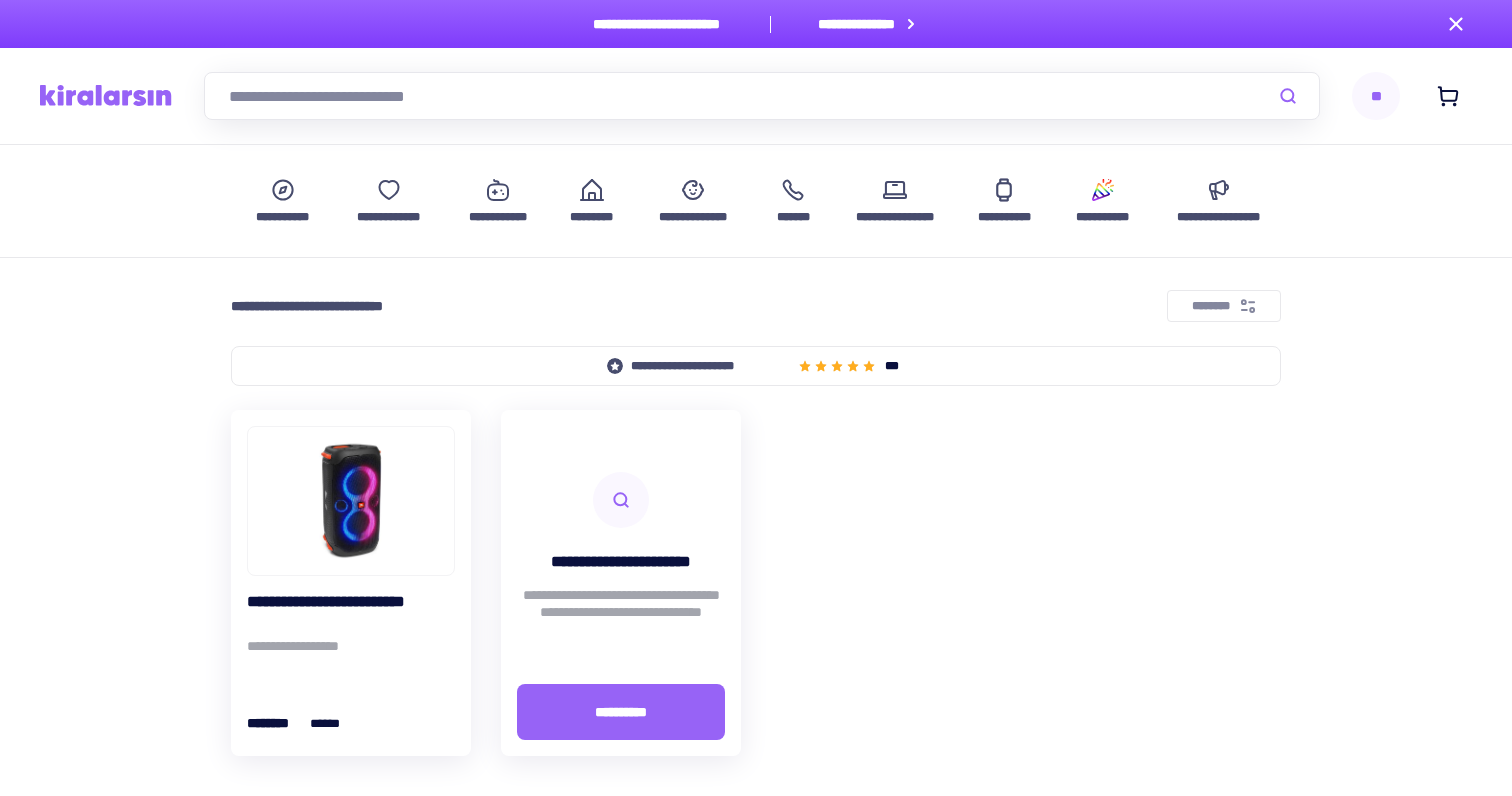 scroll, scrollTop: 0, scrollLeft: 0, axis: both 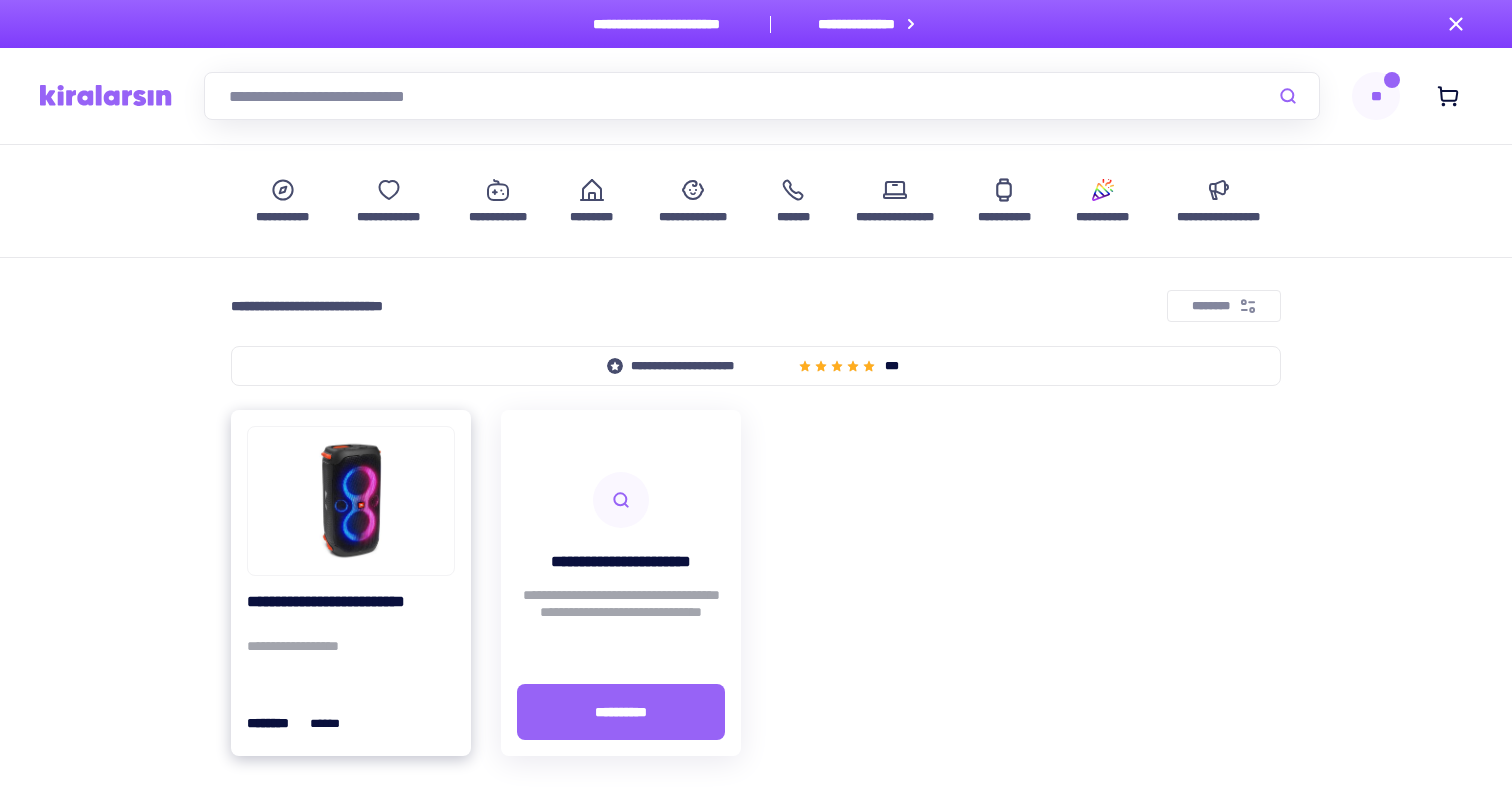 click at bounding box center (351, 501) 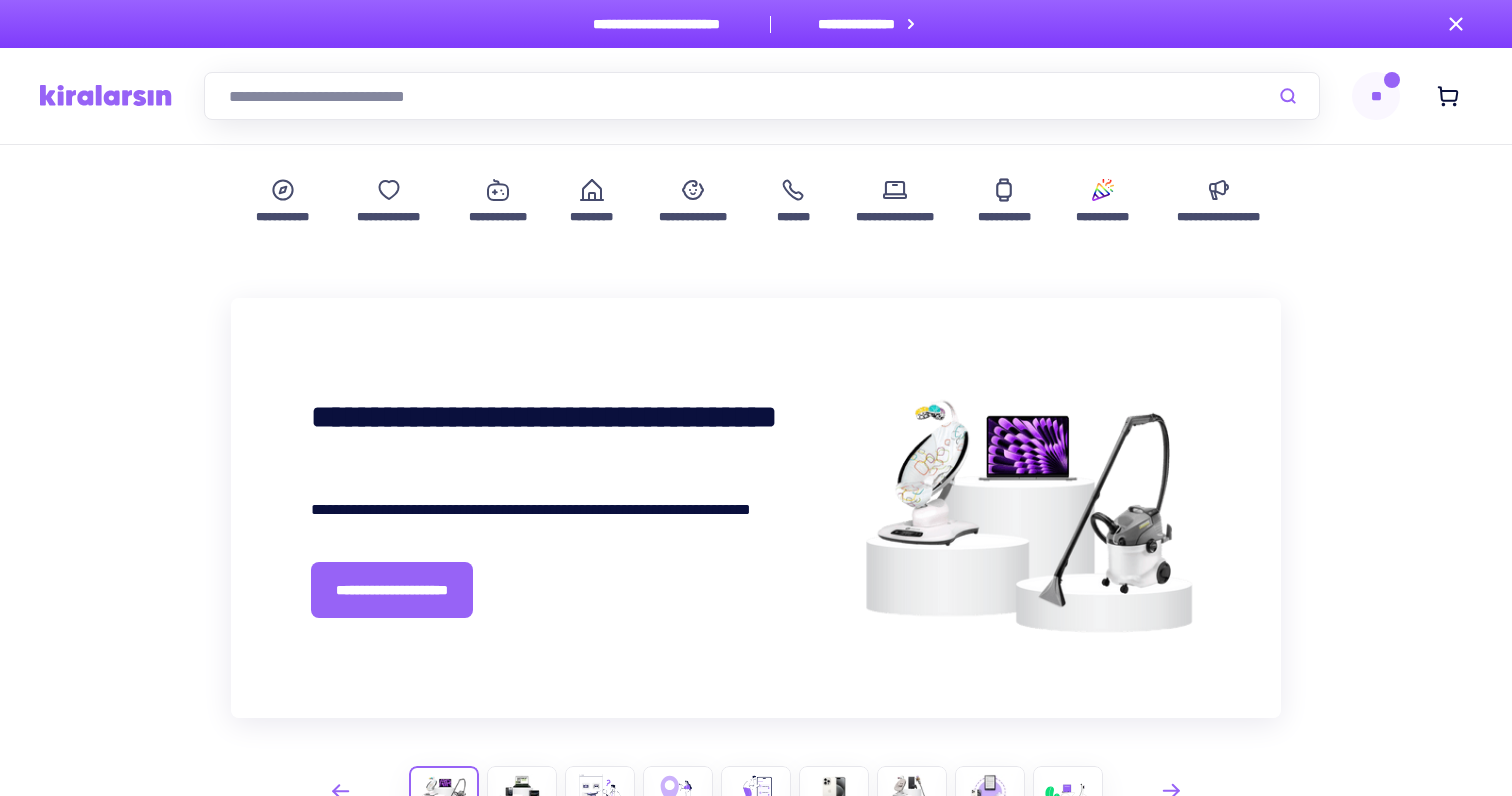 scroll, scrollTop: 0, scrollLeft: 0, axis: both 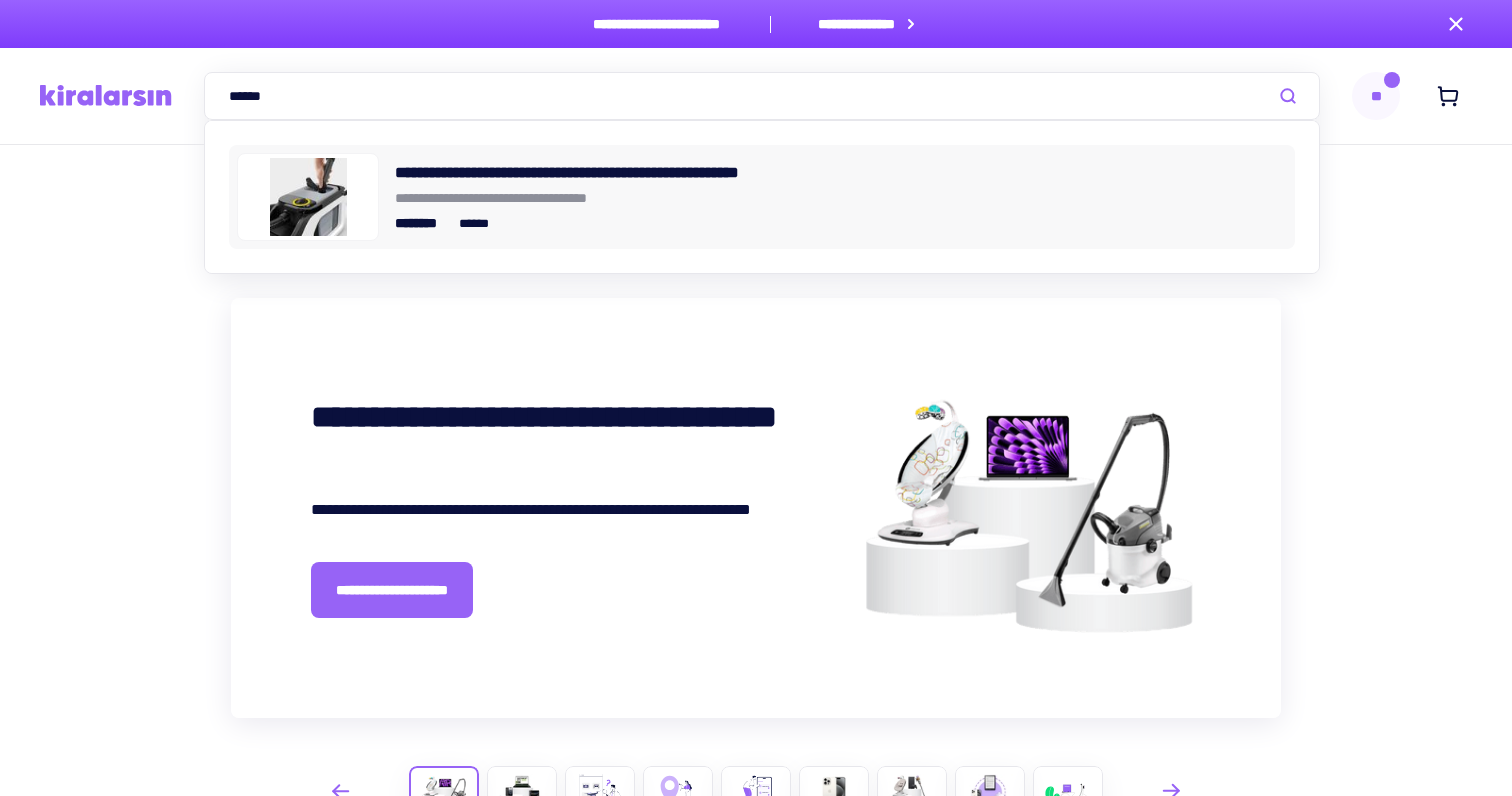 type on "******" 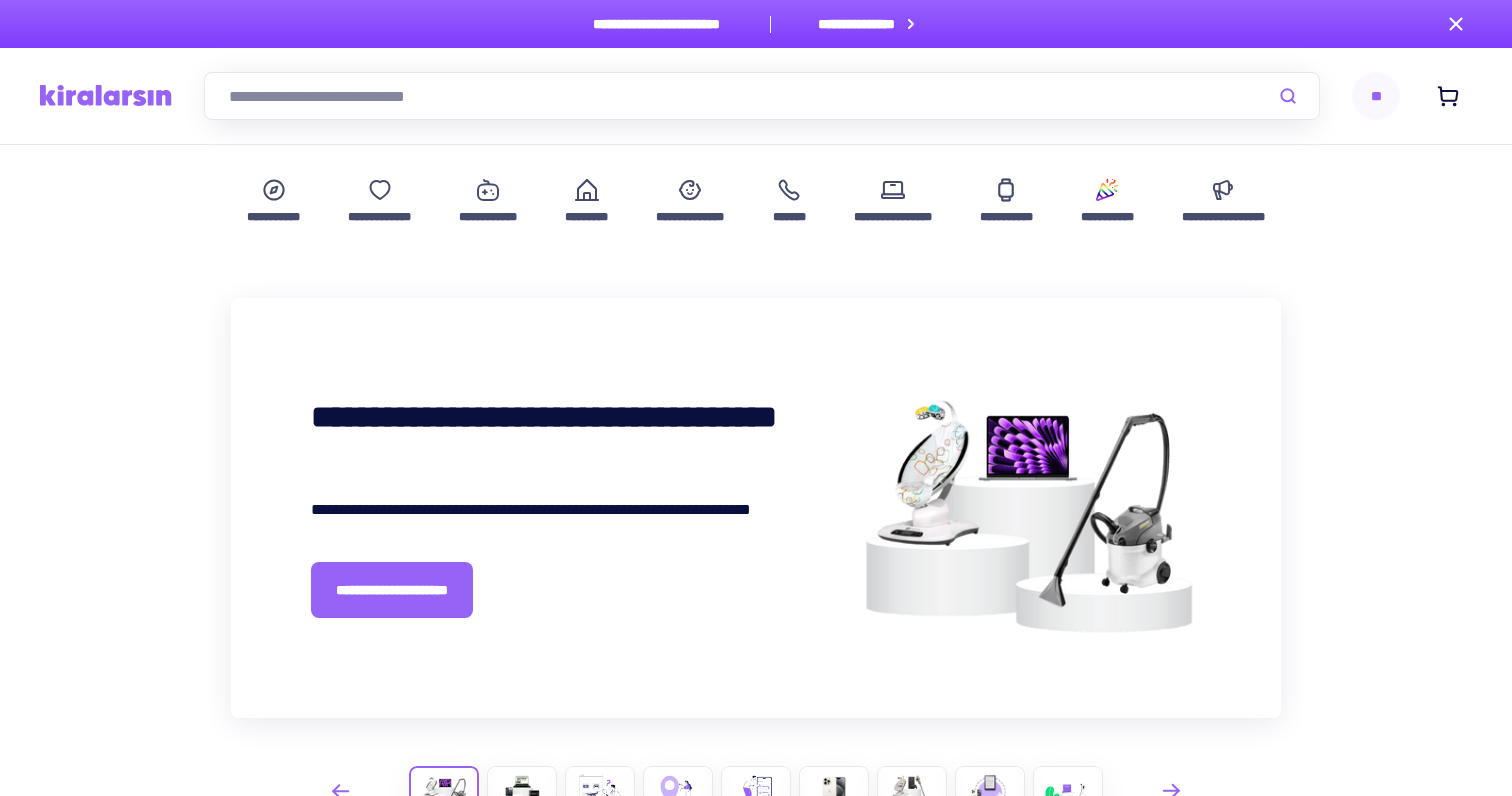 scroll, scrollTop: 0, scrollLeft: 0, axis: both 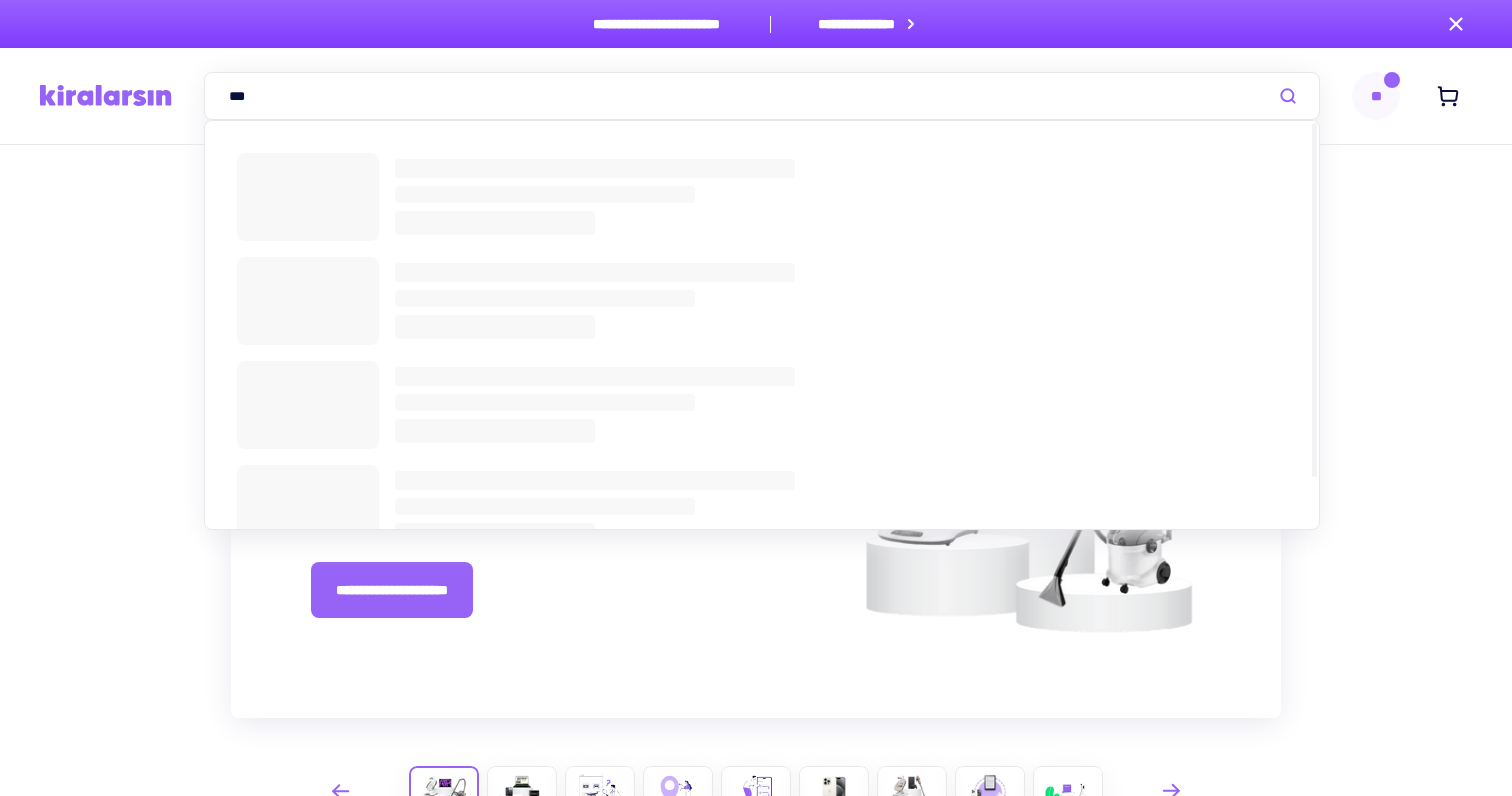 type on "***" 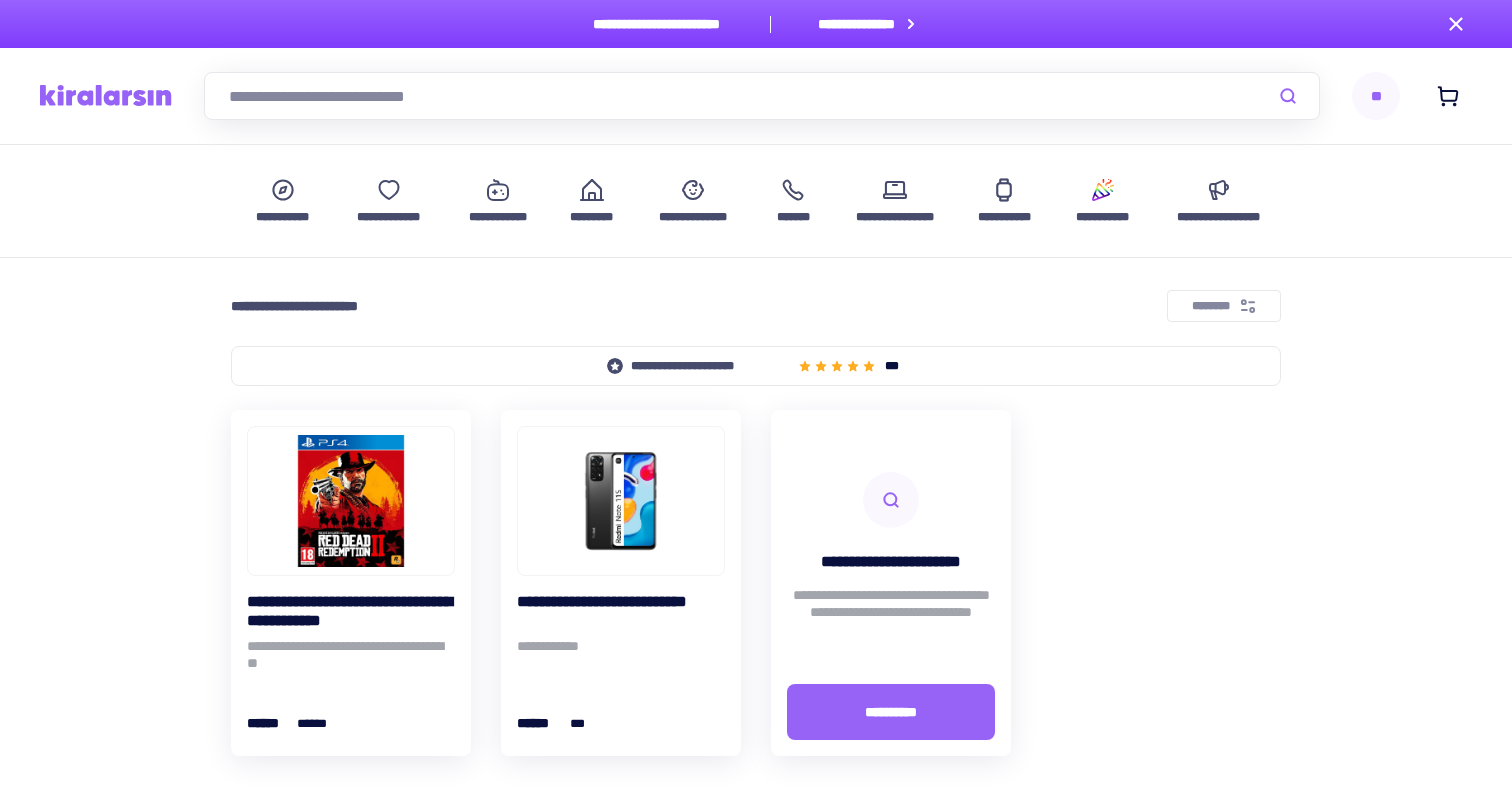 scroll, scrollTop: 0, scrollLeft: 0, axis: both 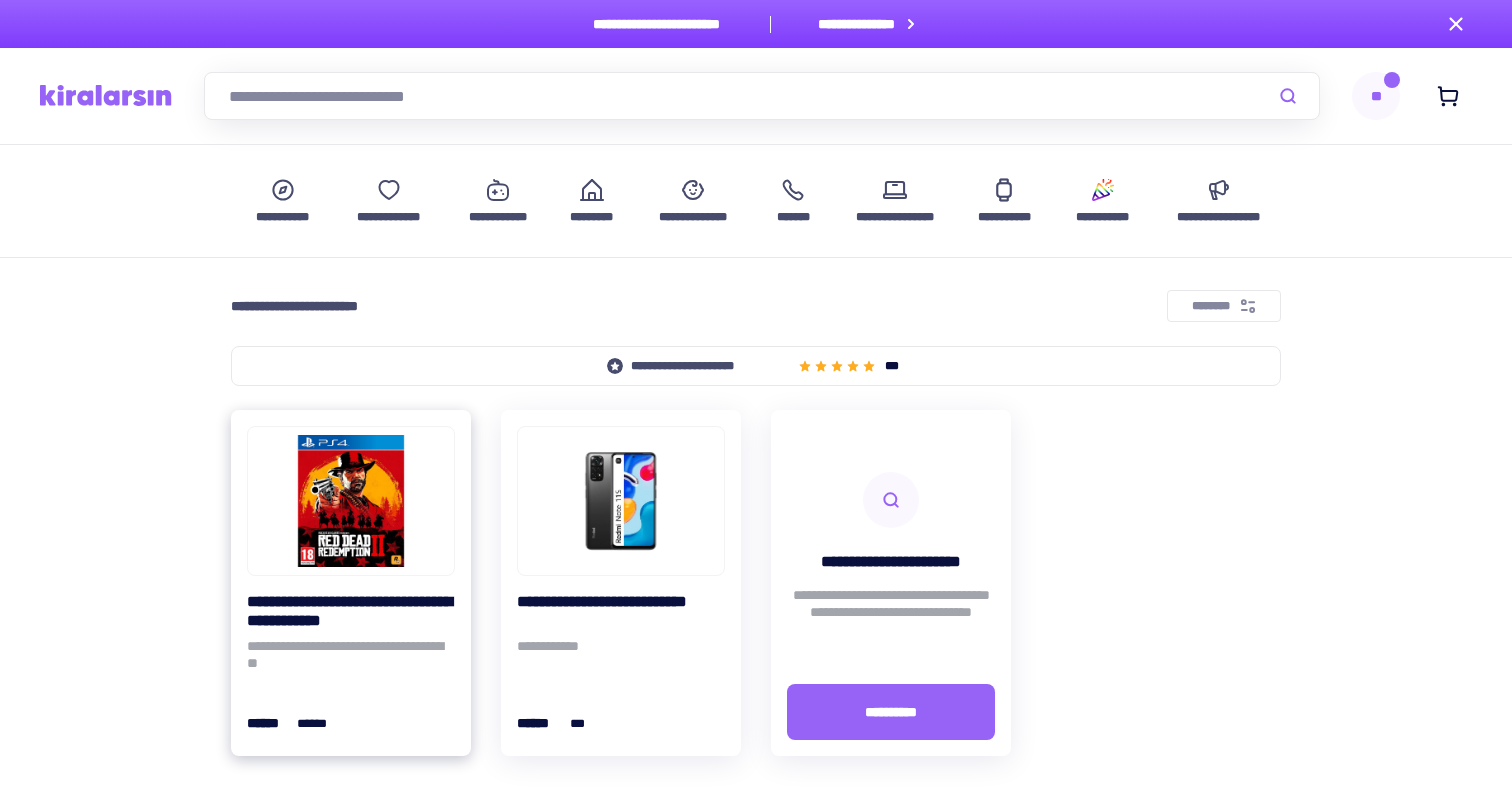 click at bounding box center [351, 501] 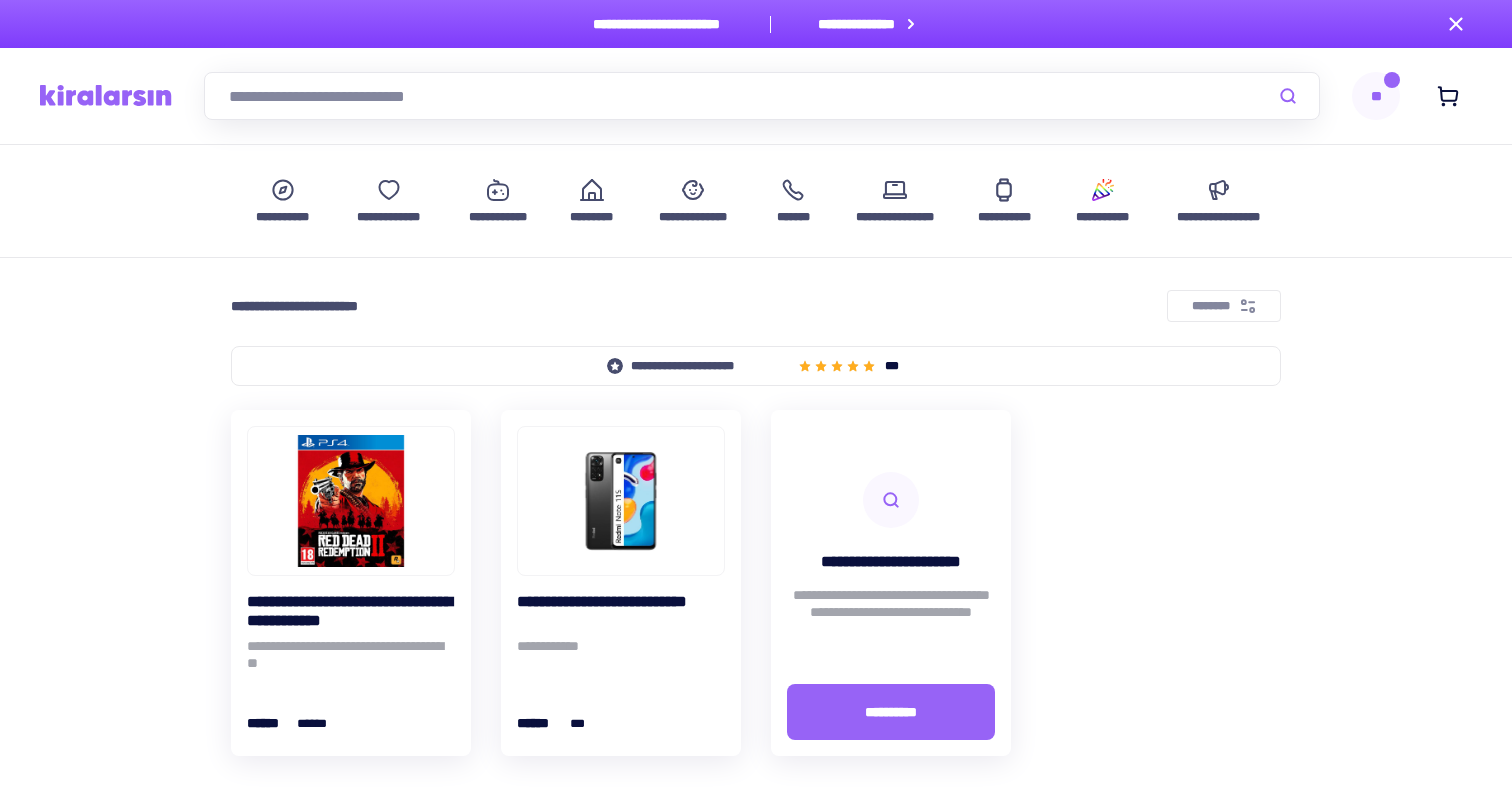 click at bounding box center (762, 96) 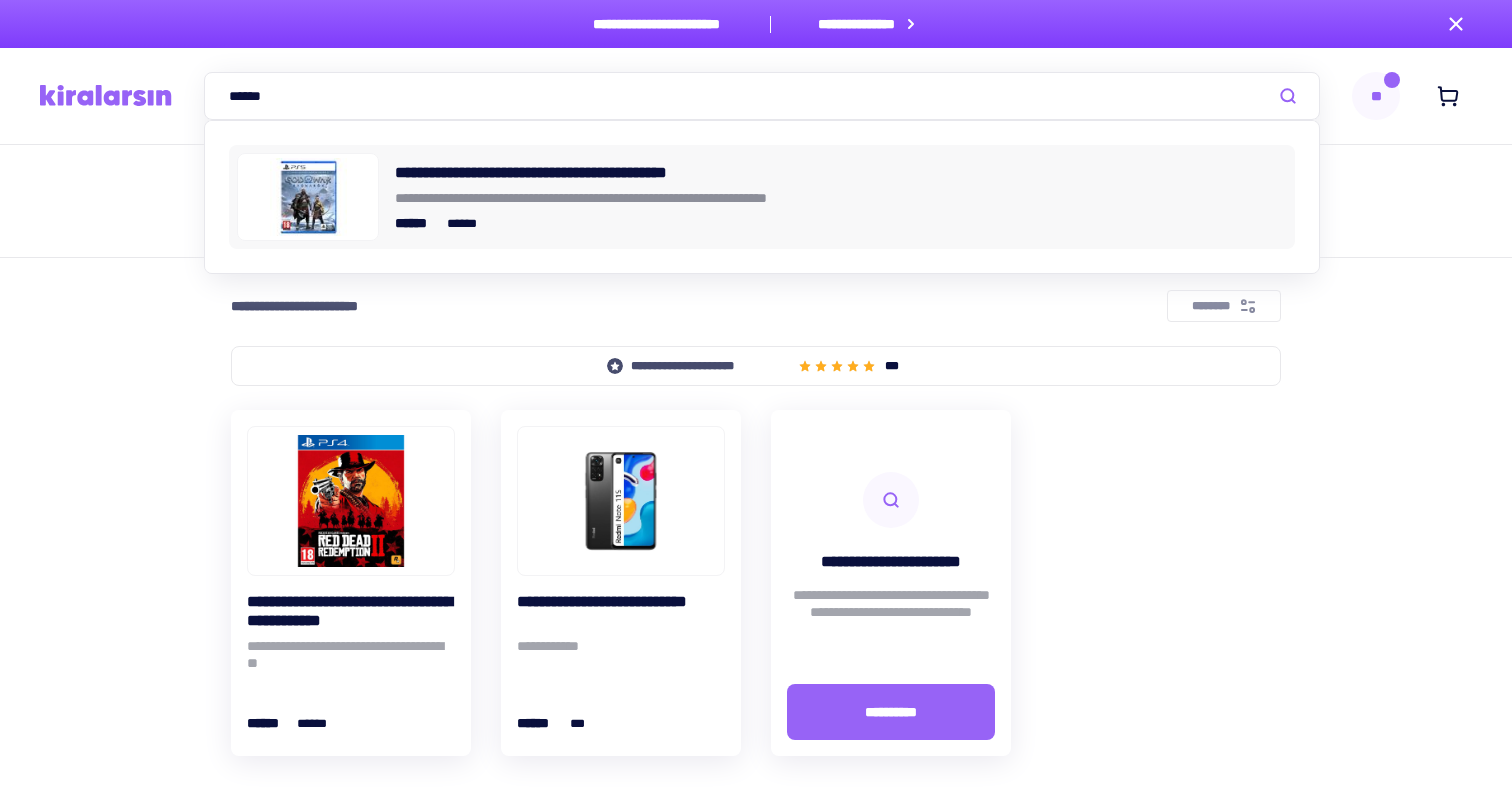 type on "******" 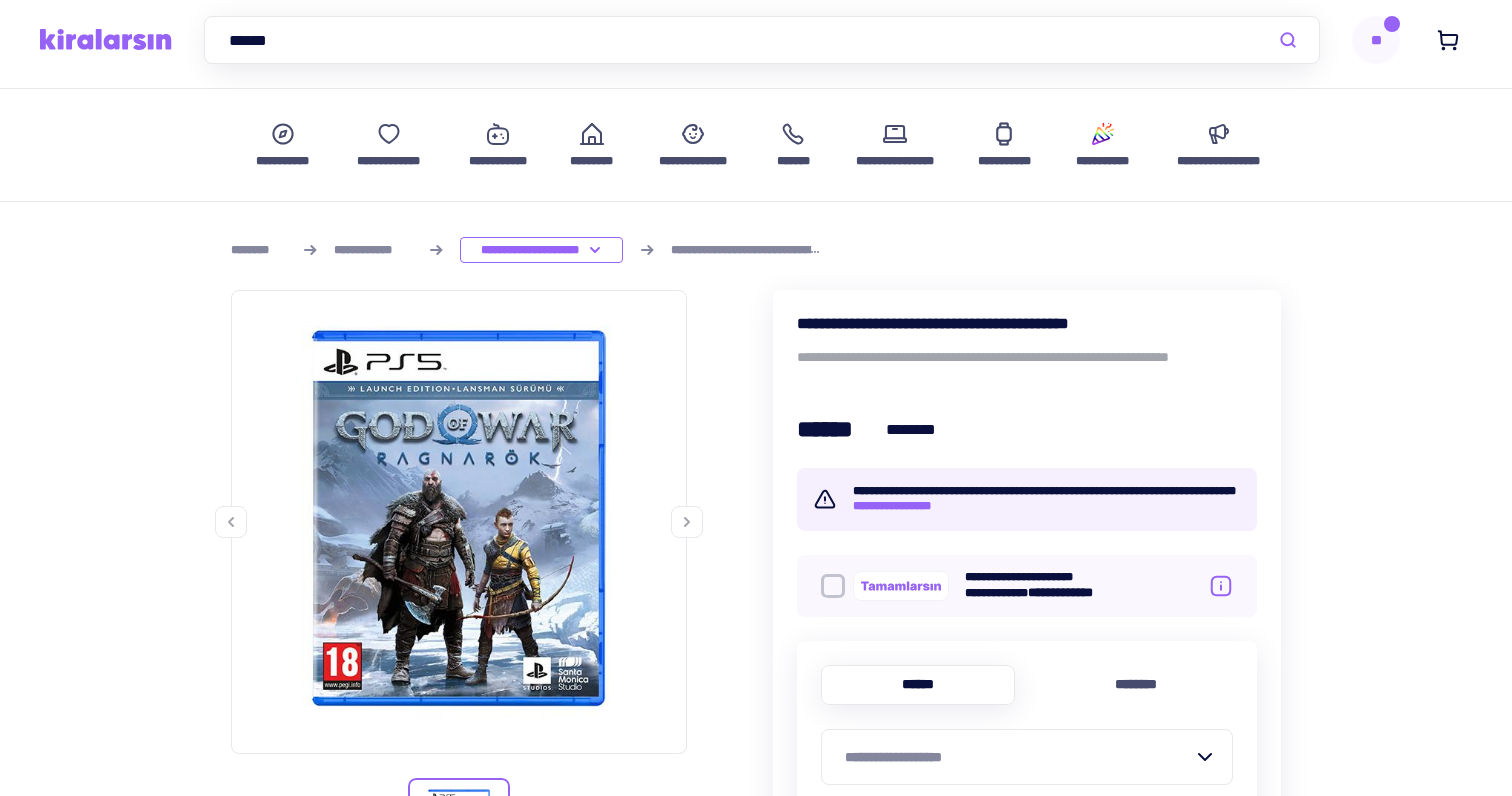 scroll, scrollTop: 0, scrollLeft: 0, axis: both 